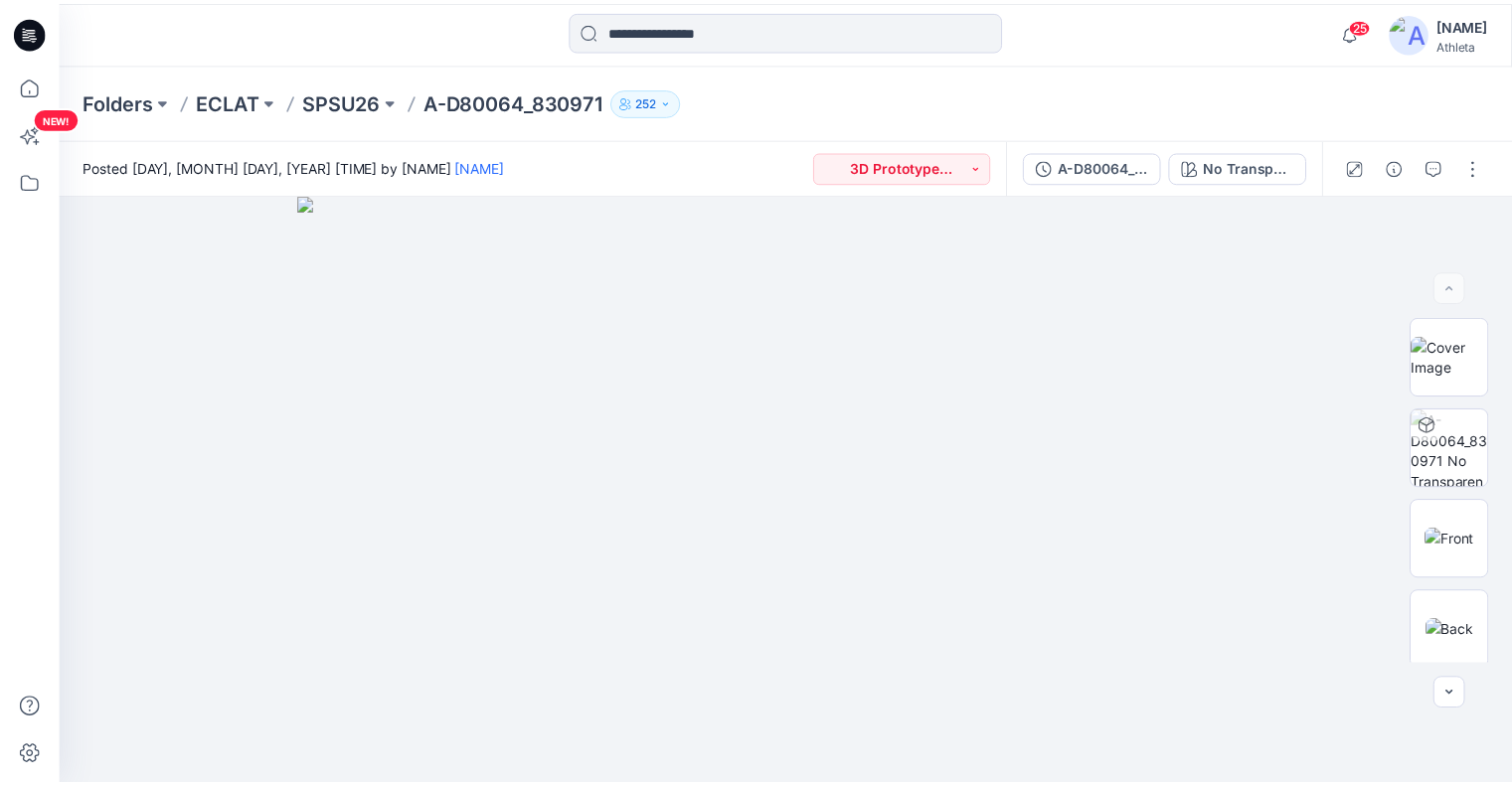scroll, scrollTop: 0, scrollLeft: 0, axis: both 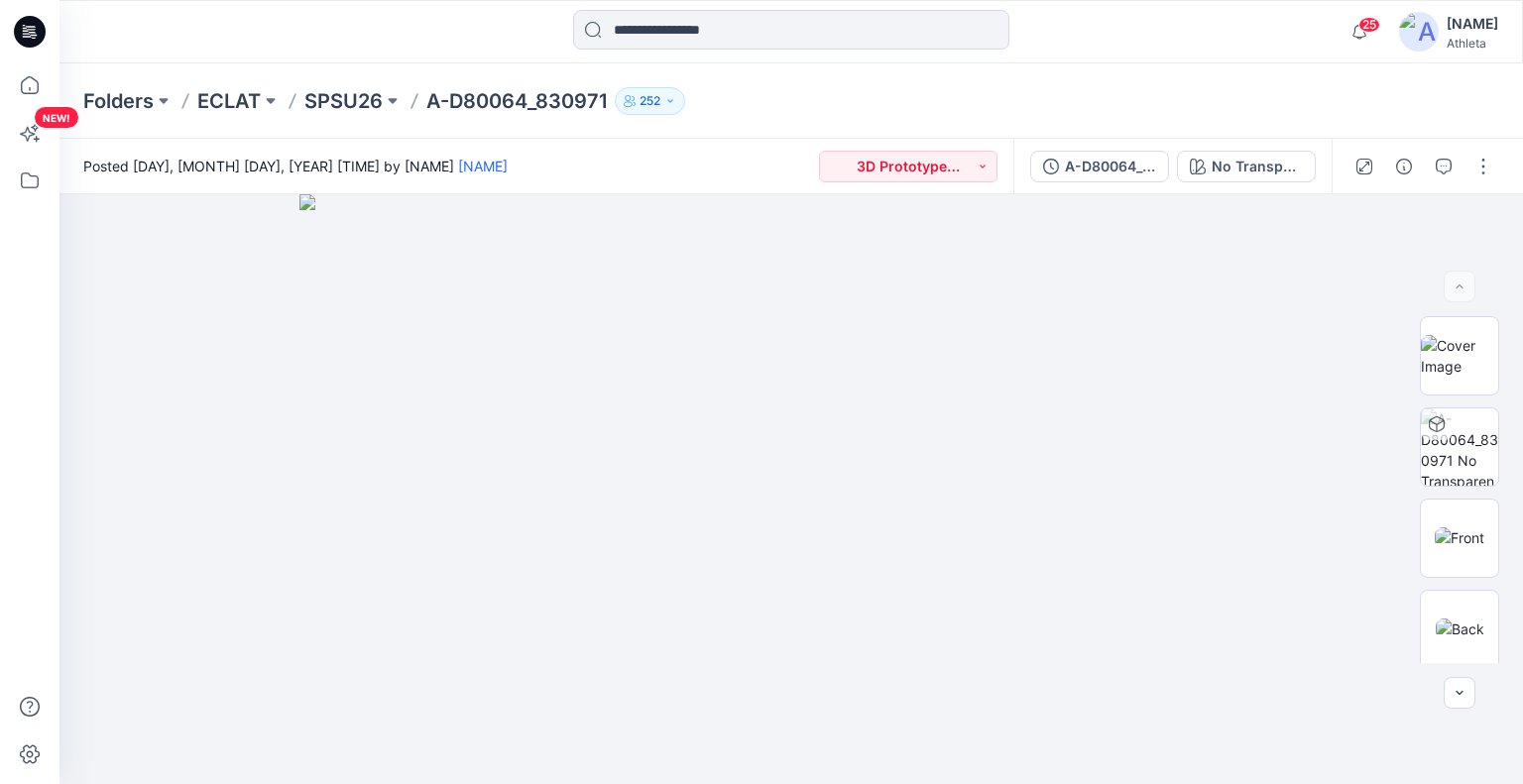 click 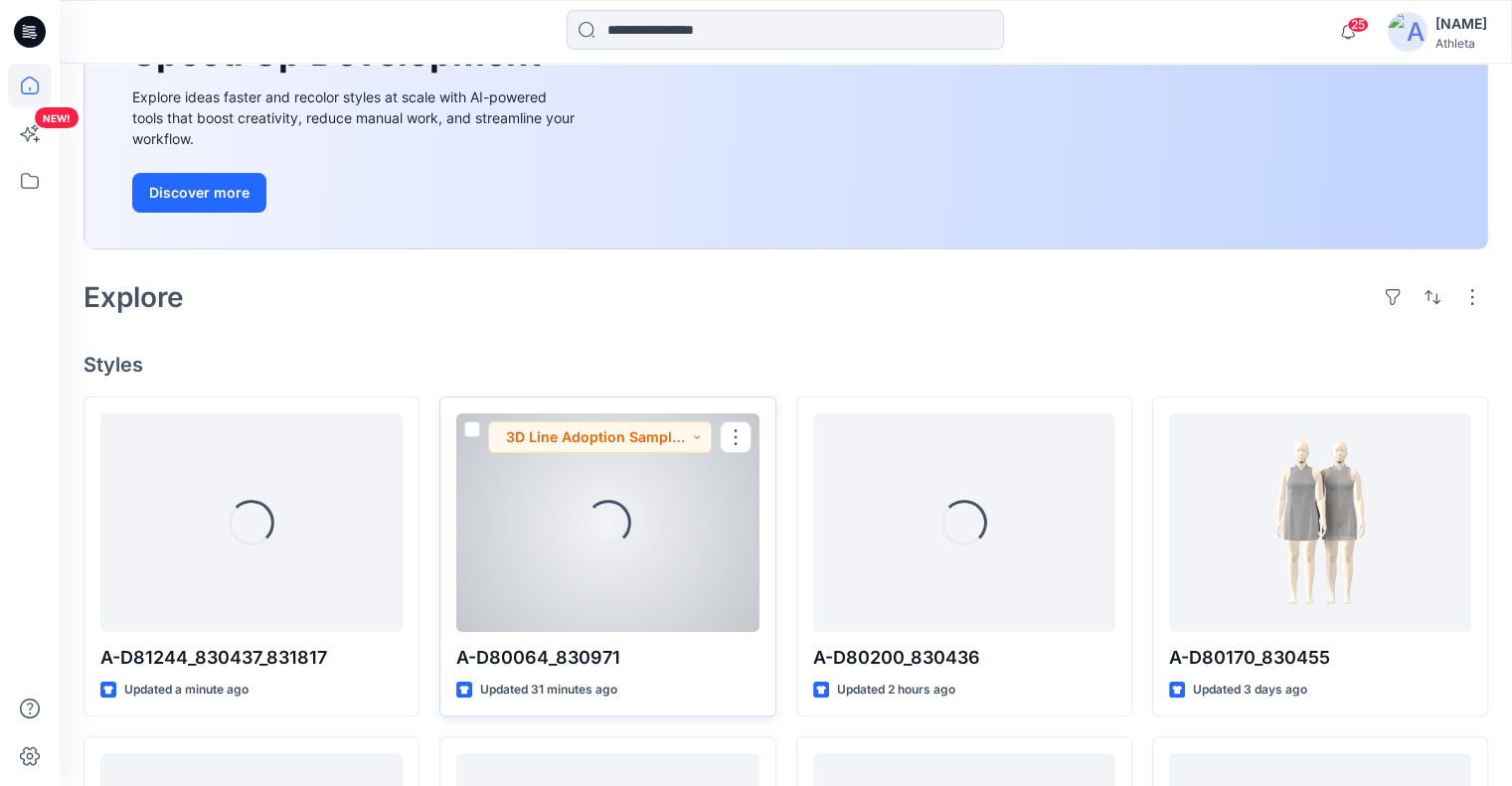 scroll, scrollTop: 298, scrollLeft: 0, axis: vertical 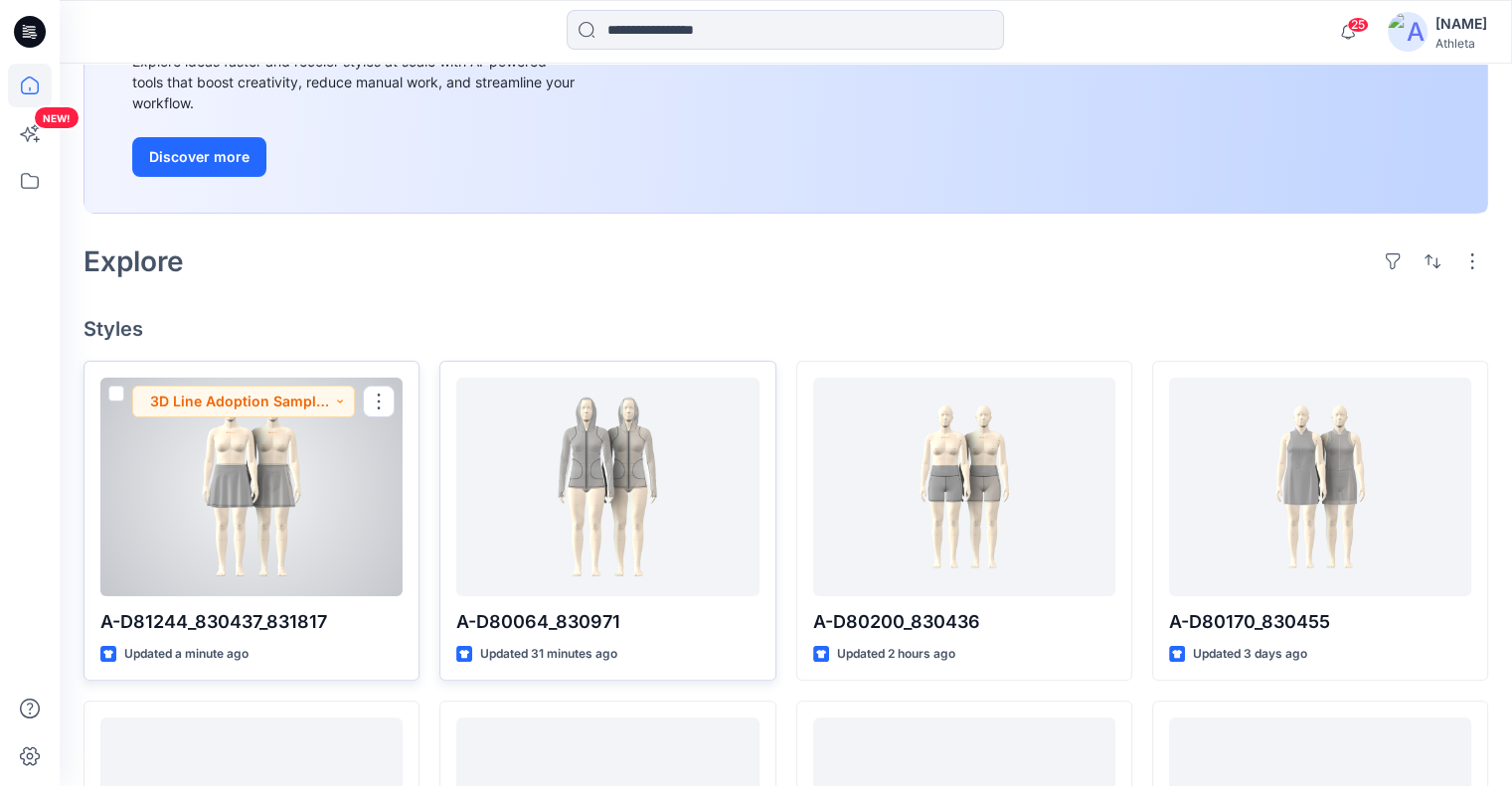 click at bounding box center [252, 487] 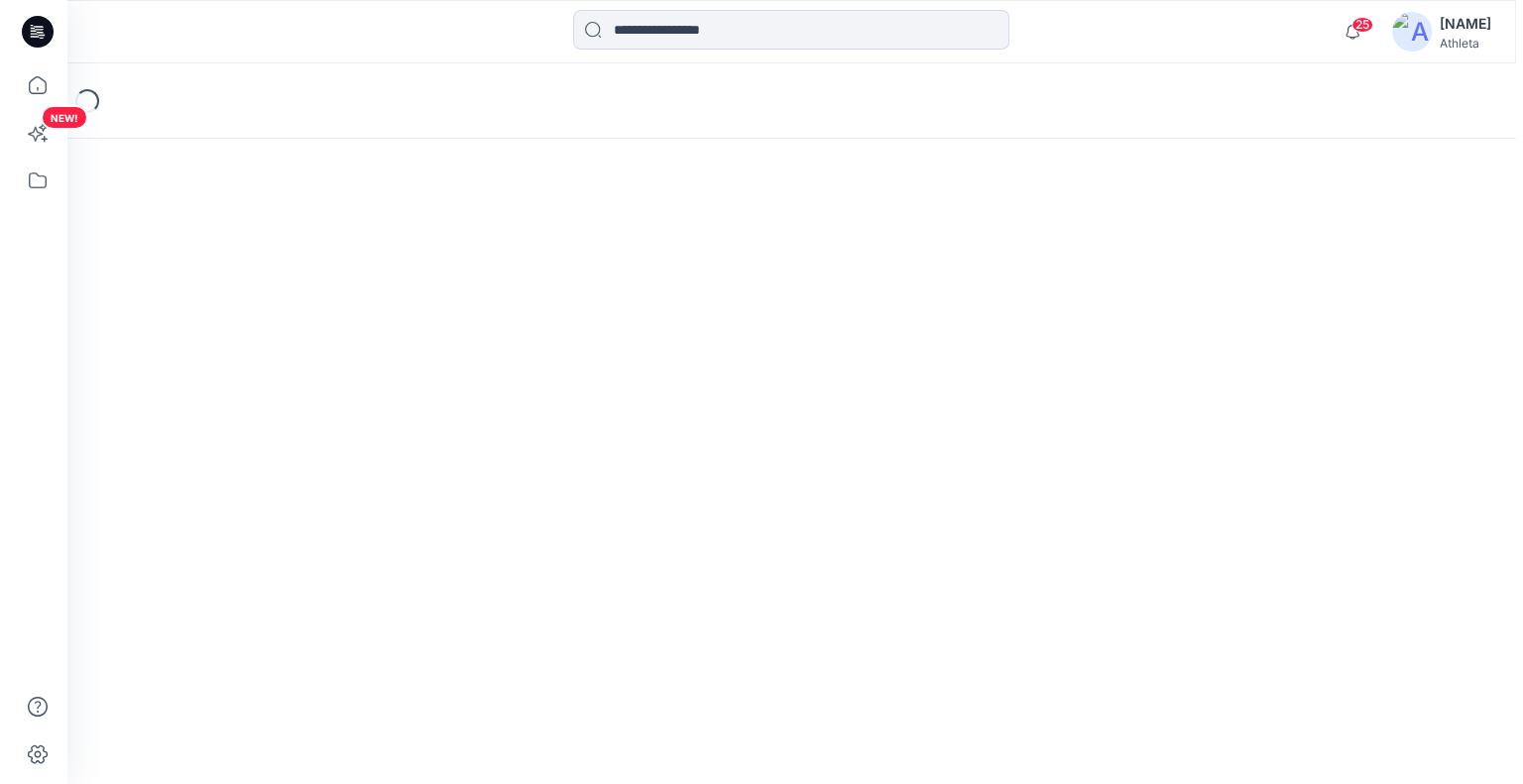 scroll, scrollTop: 0, scrollLeft: 0, axis: both 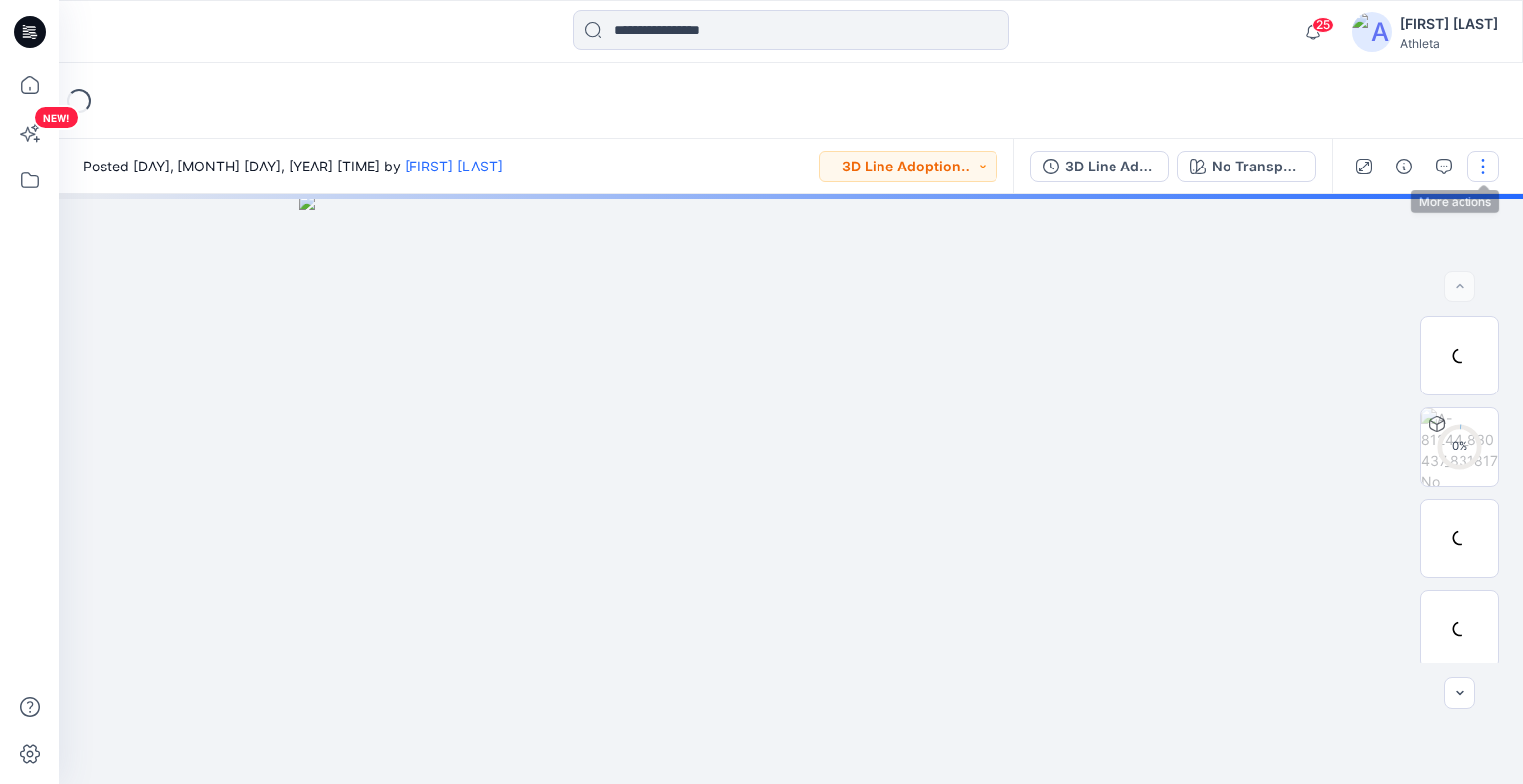 click at bounding box center [1483, 167] 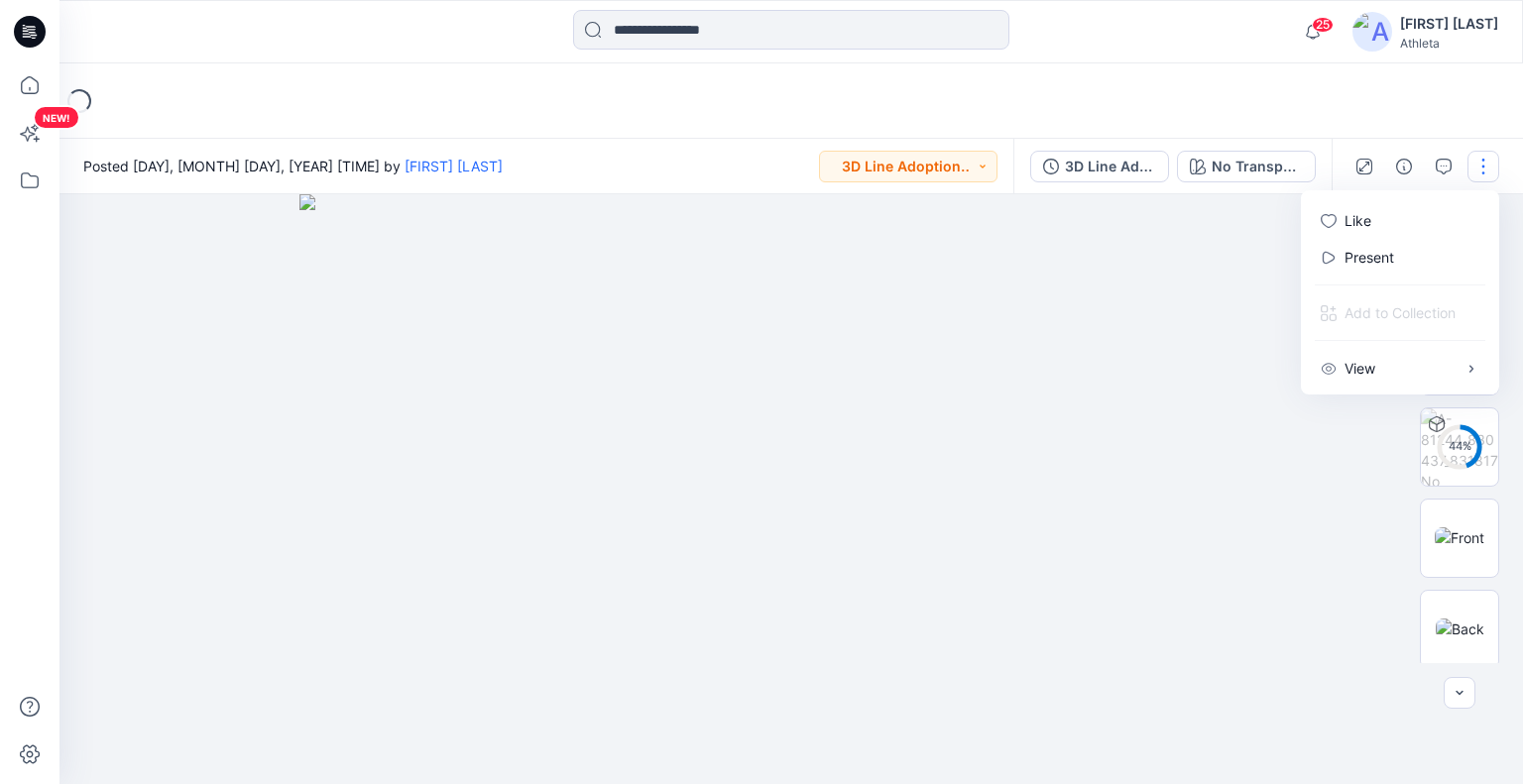 click at bounding box center [1483, 167] 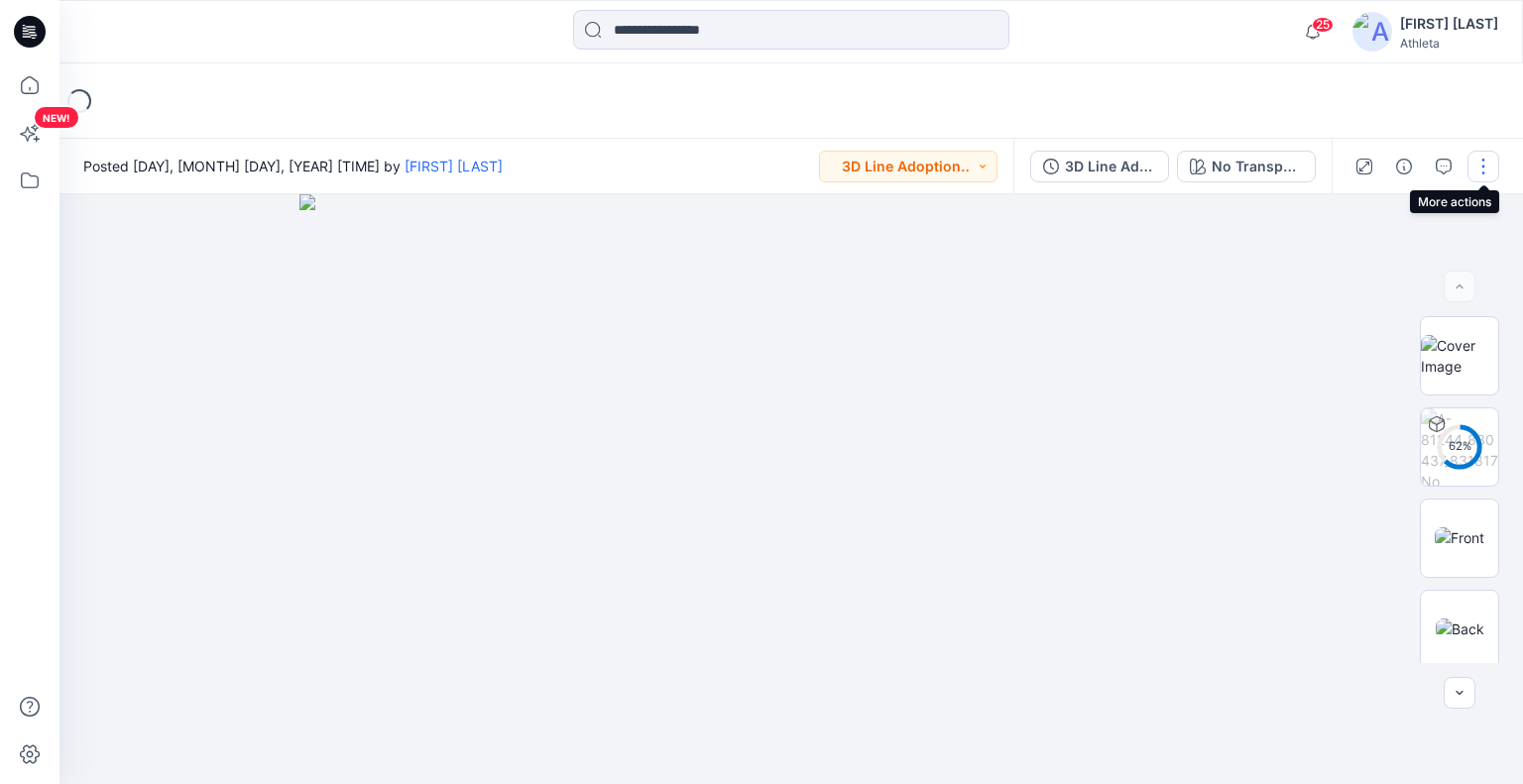 click at bounding box center [1483, 167] 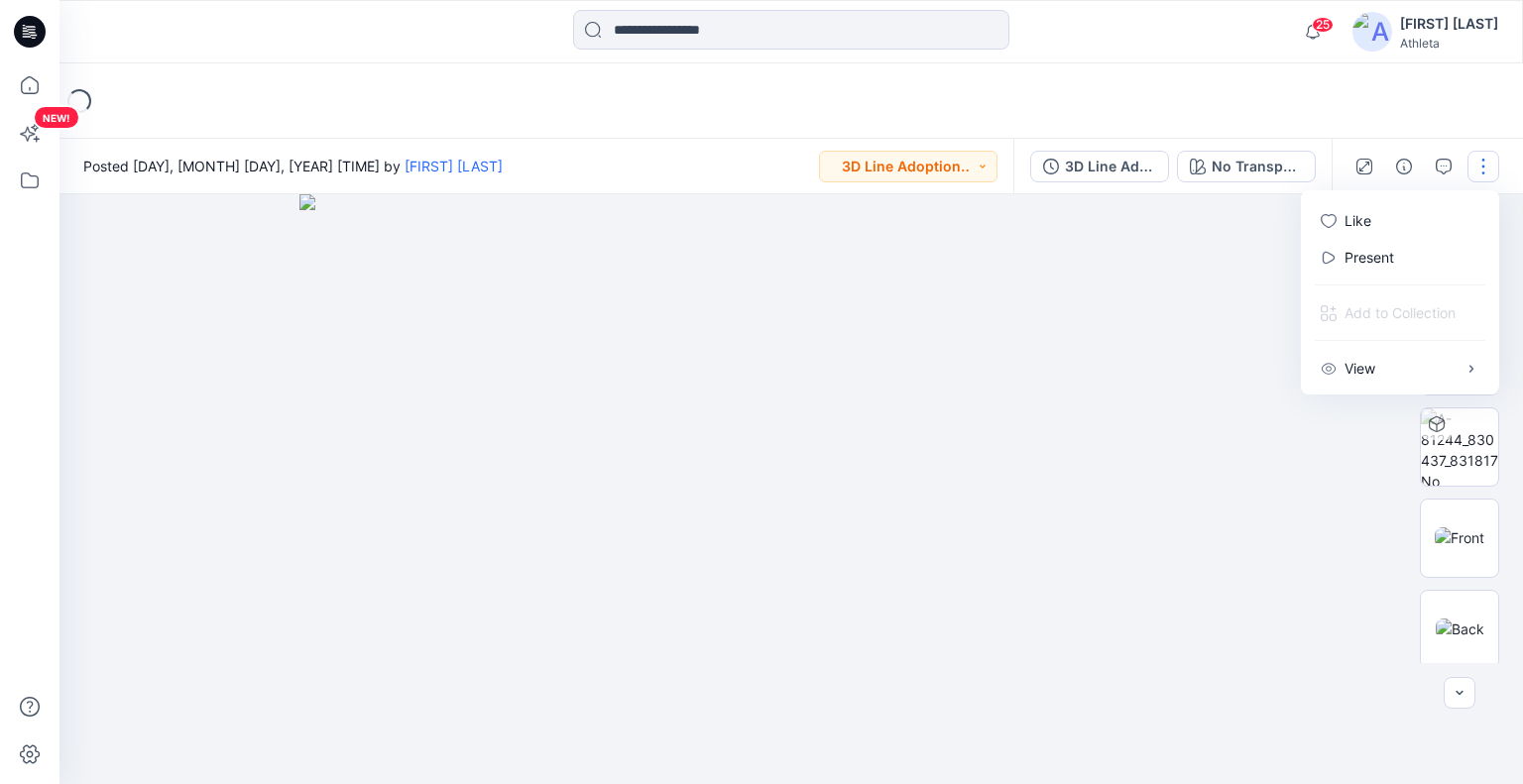 click at bounding box center (791, 489) 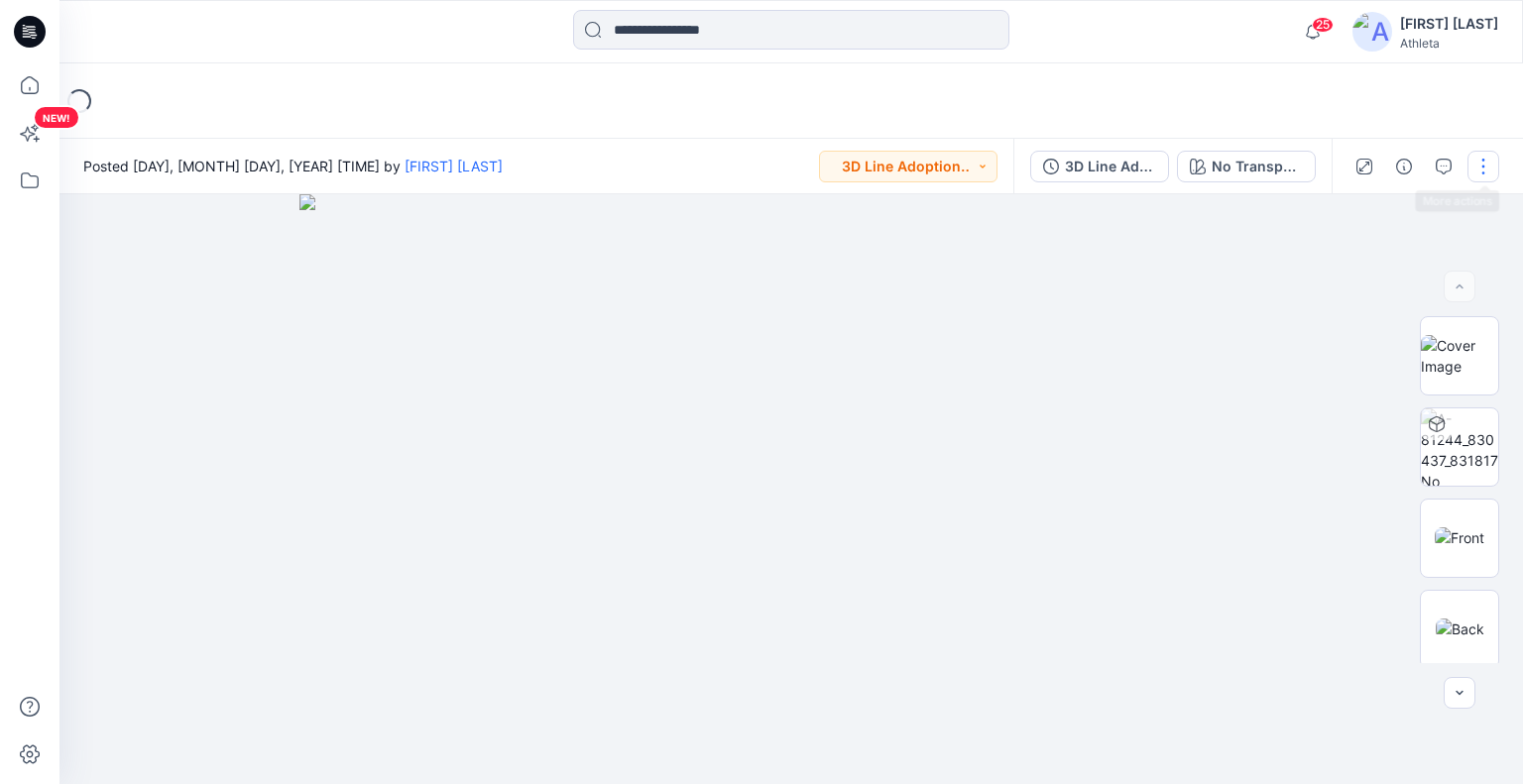 click at bounding box center [1483, 167] 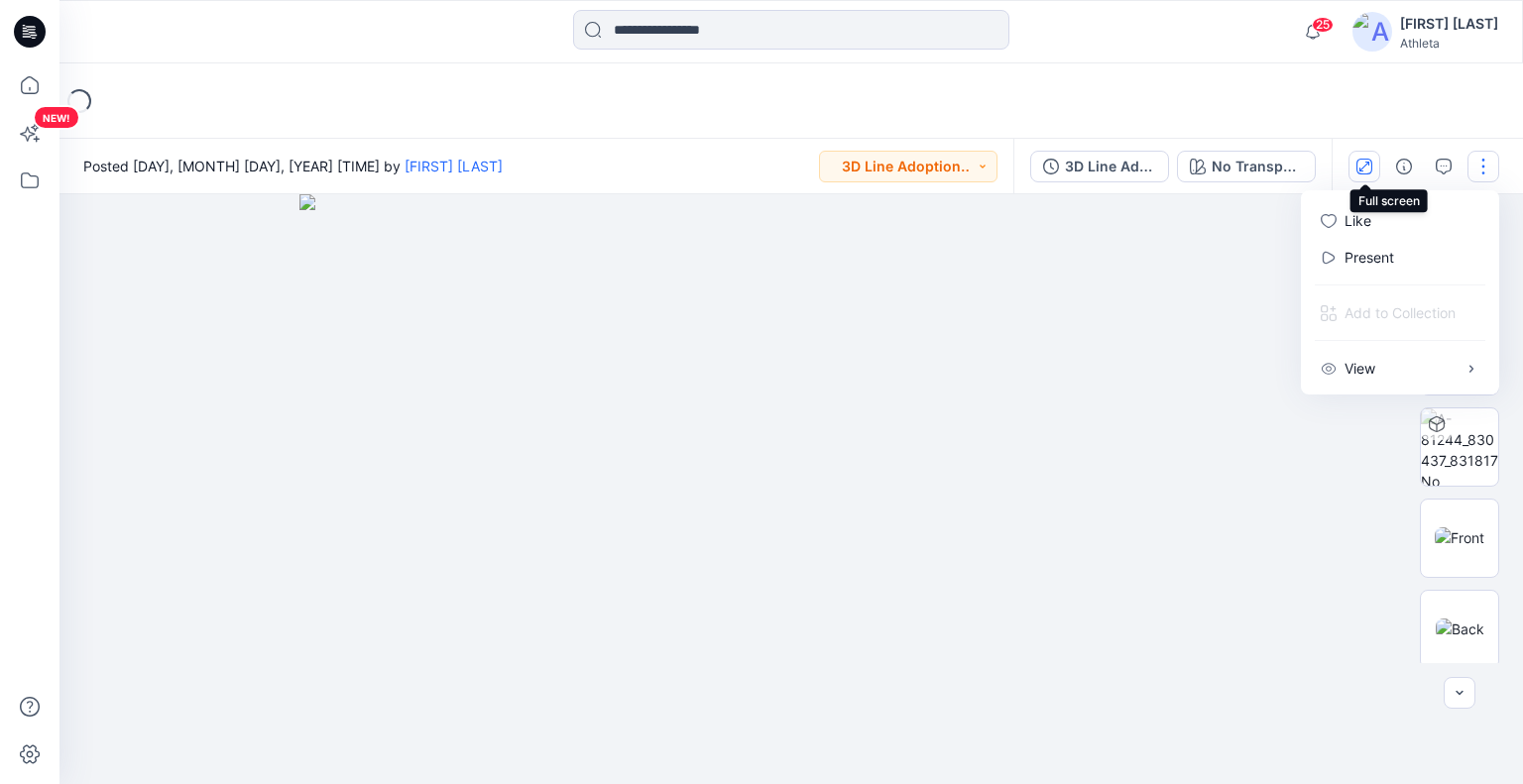 click 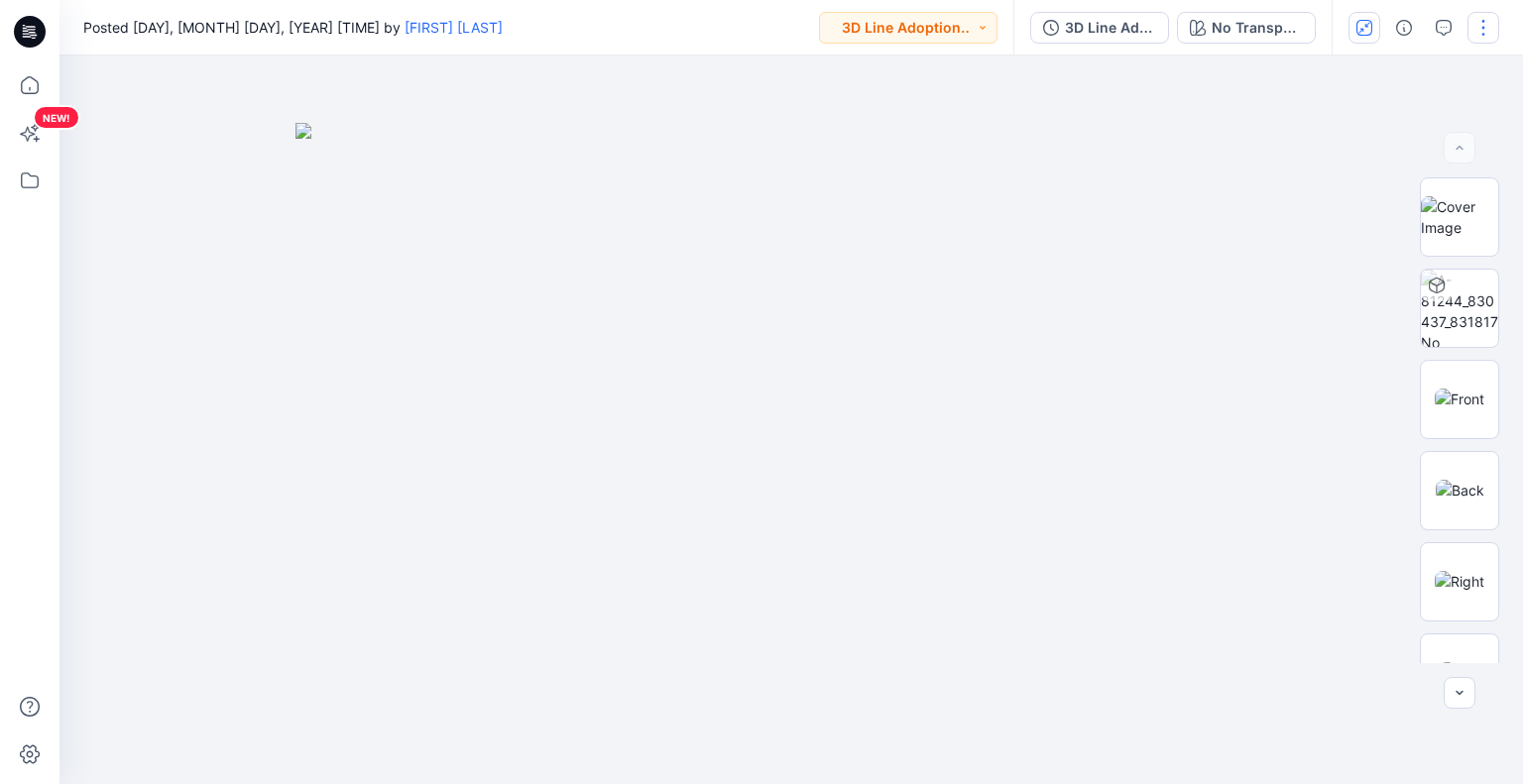 click at bounding box center [1483, 28] 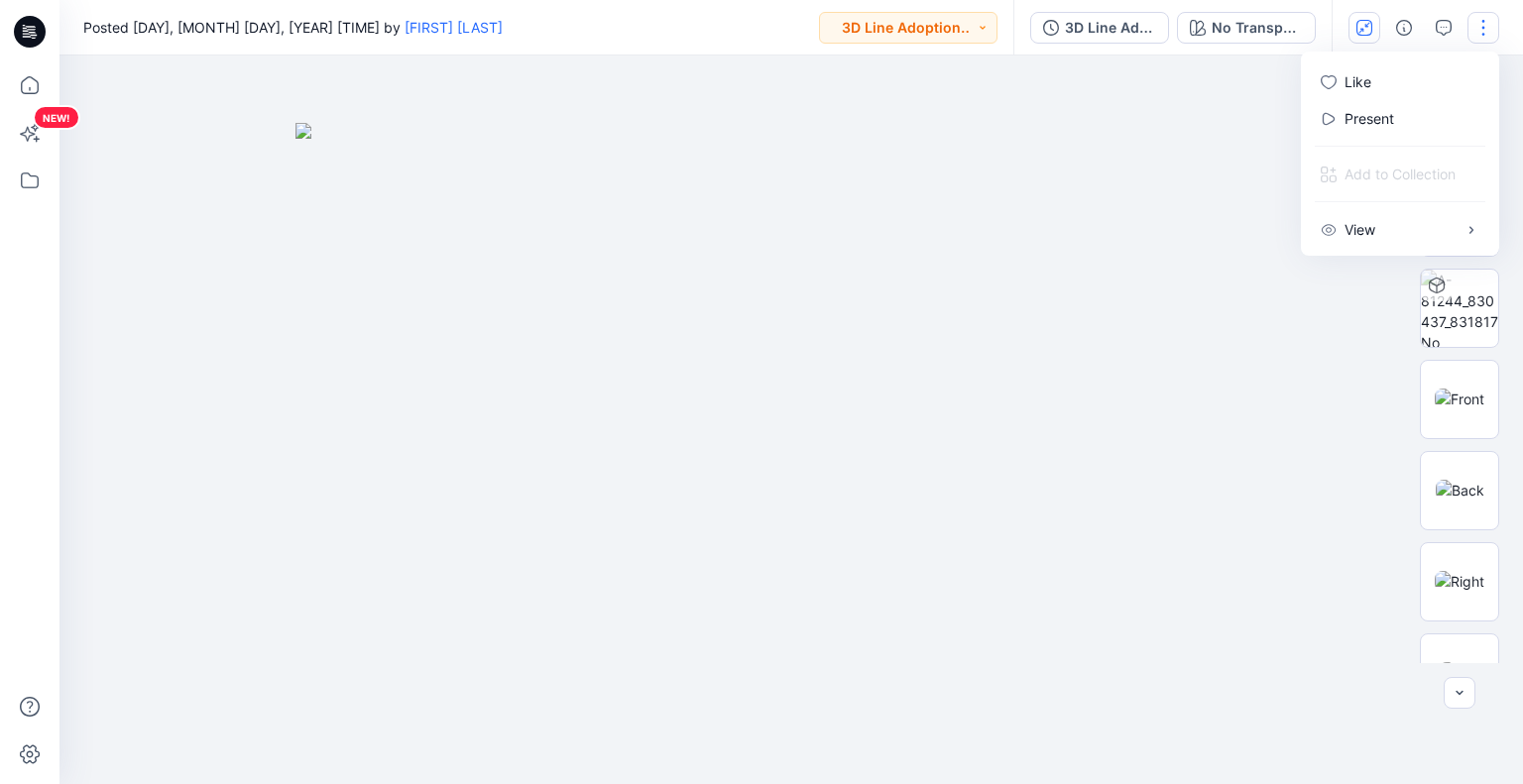 click at bounding box center [791, 454] 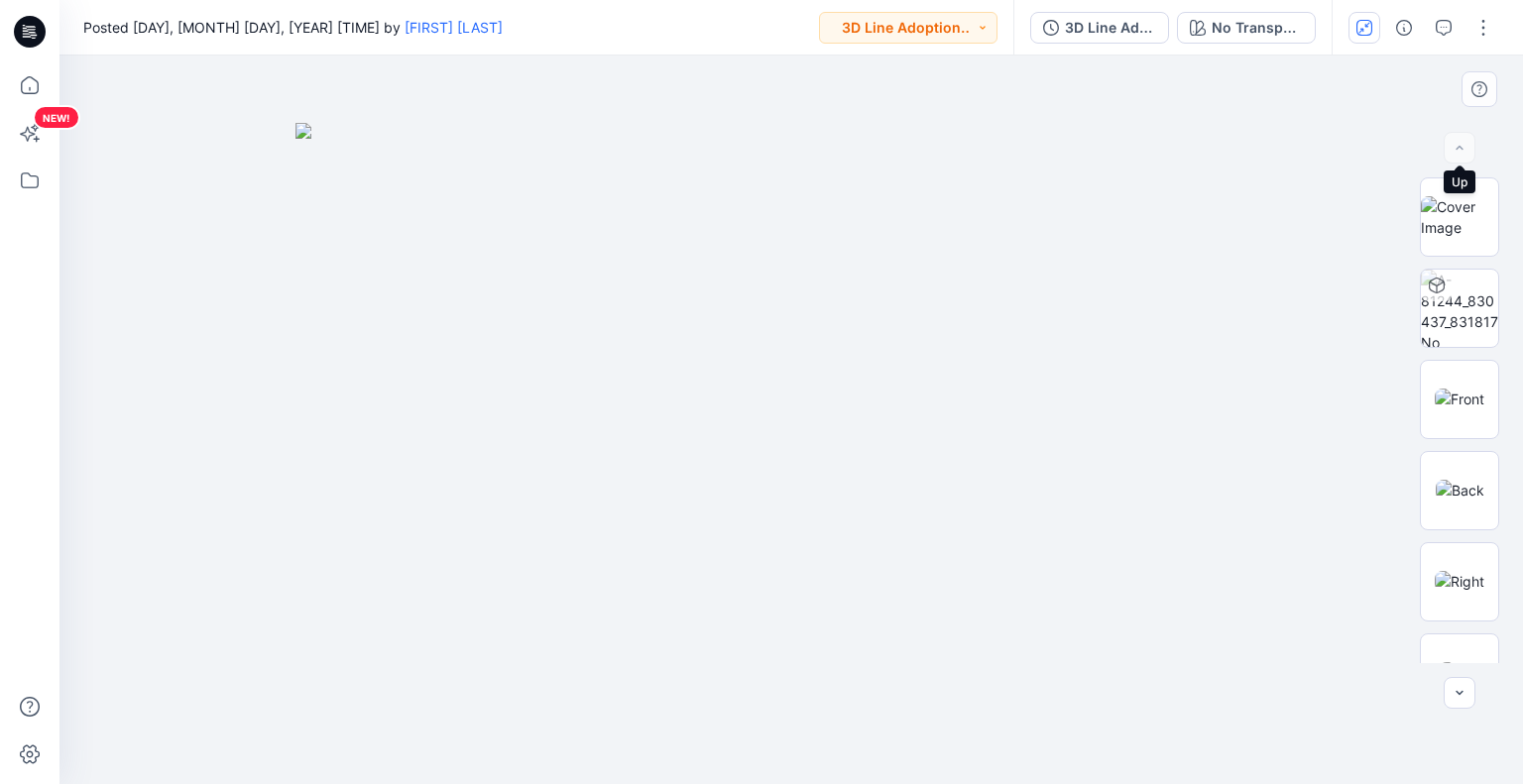 click at bounding box center (1460, 148) 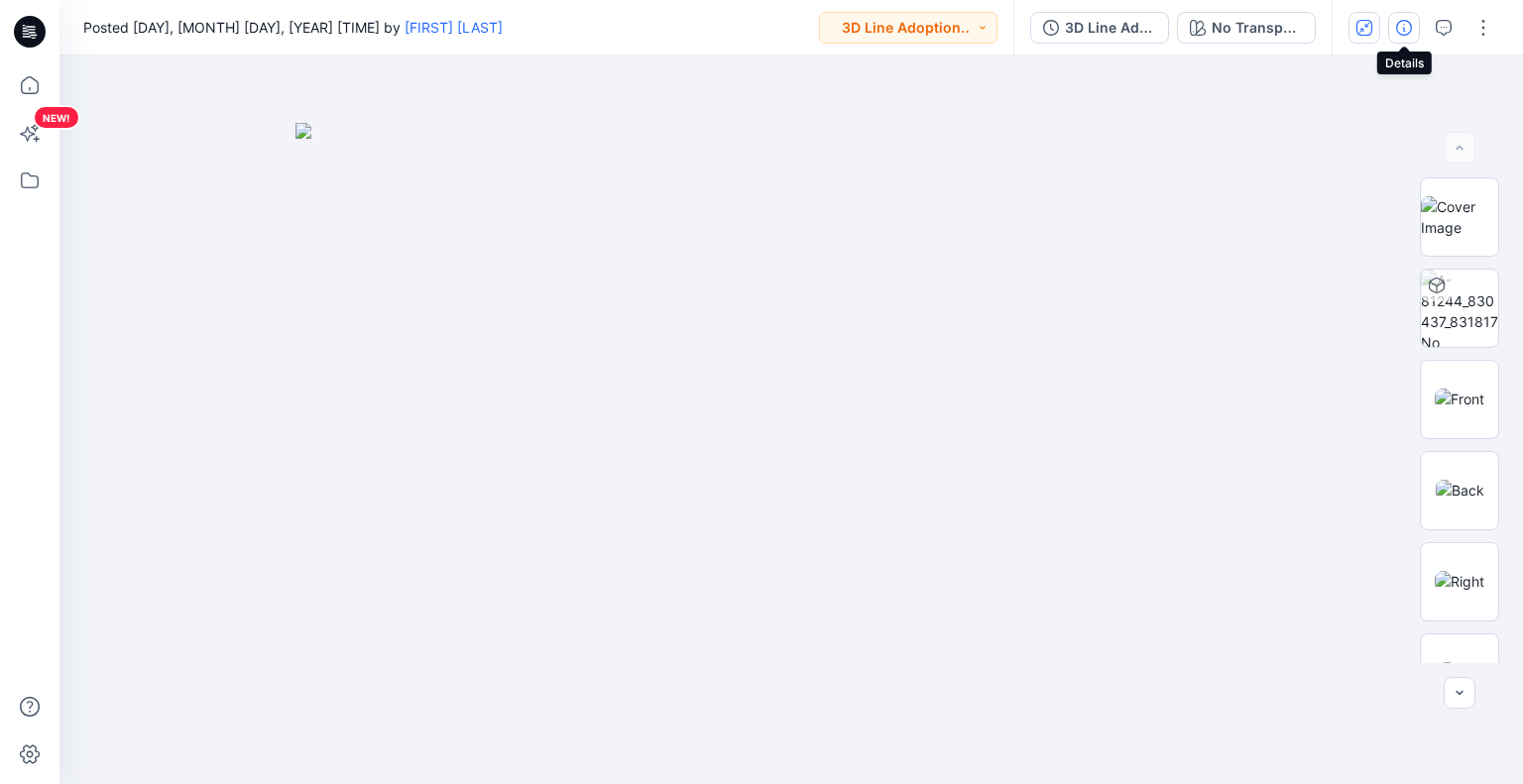 click at bounding box center [1423, 28] 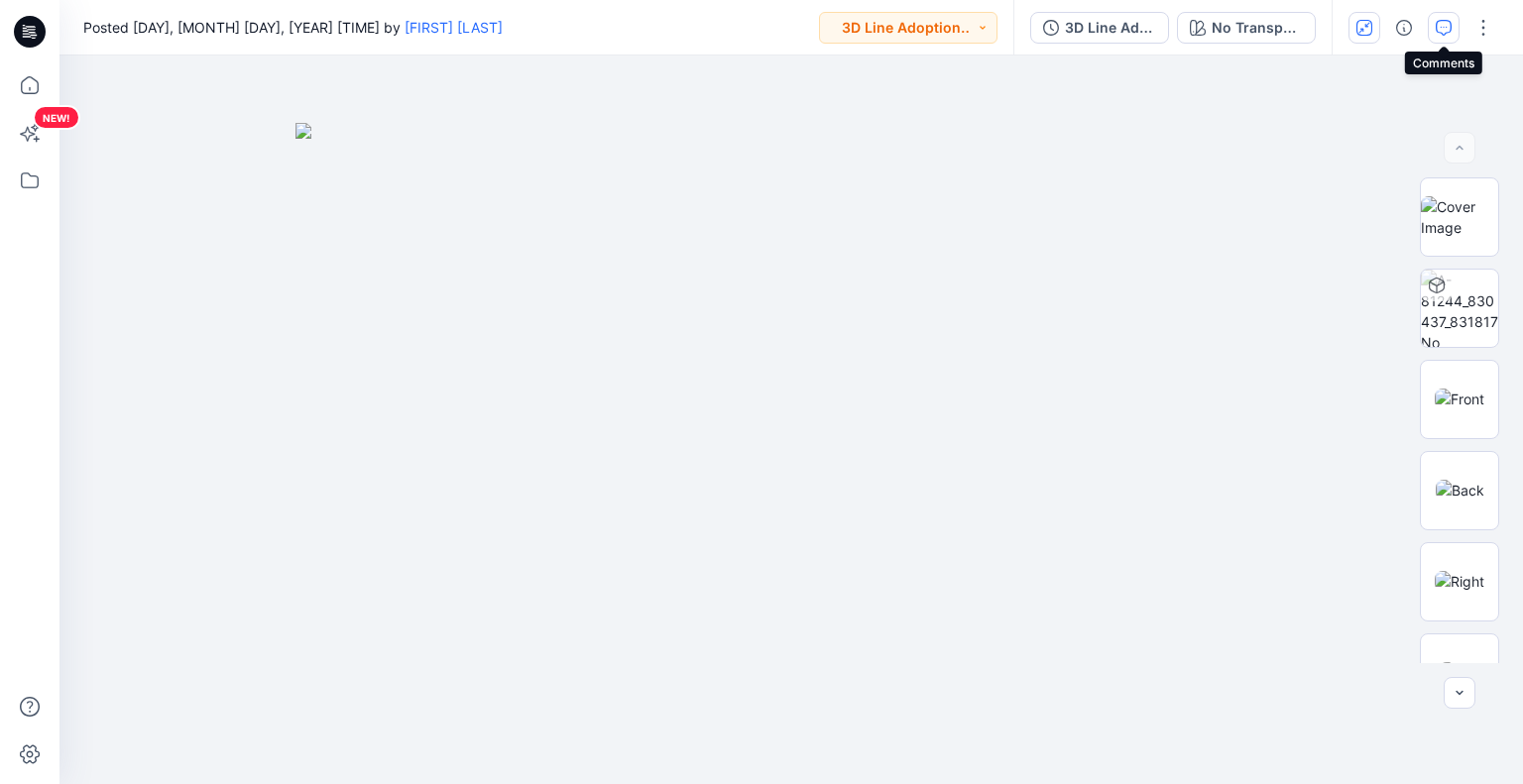 click 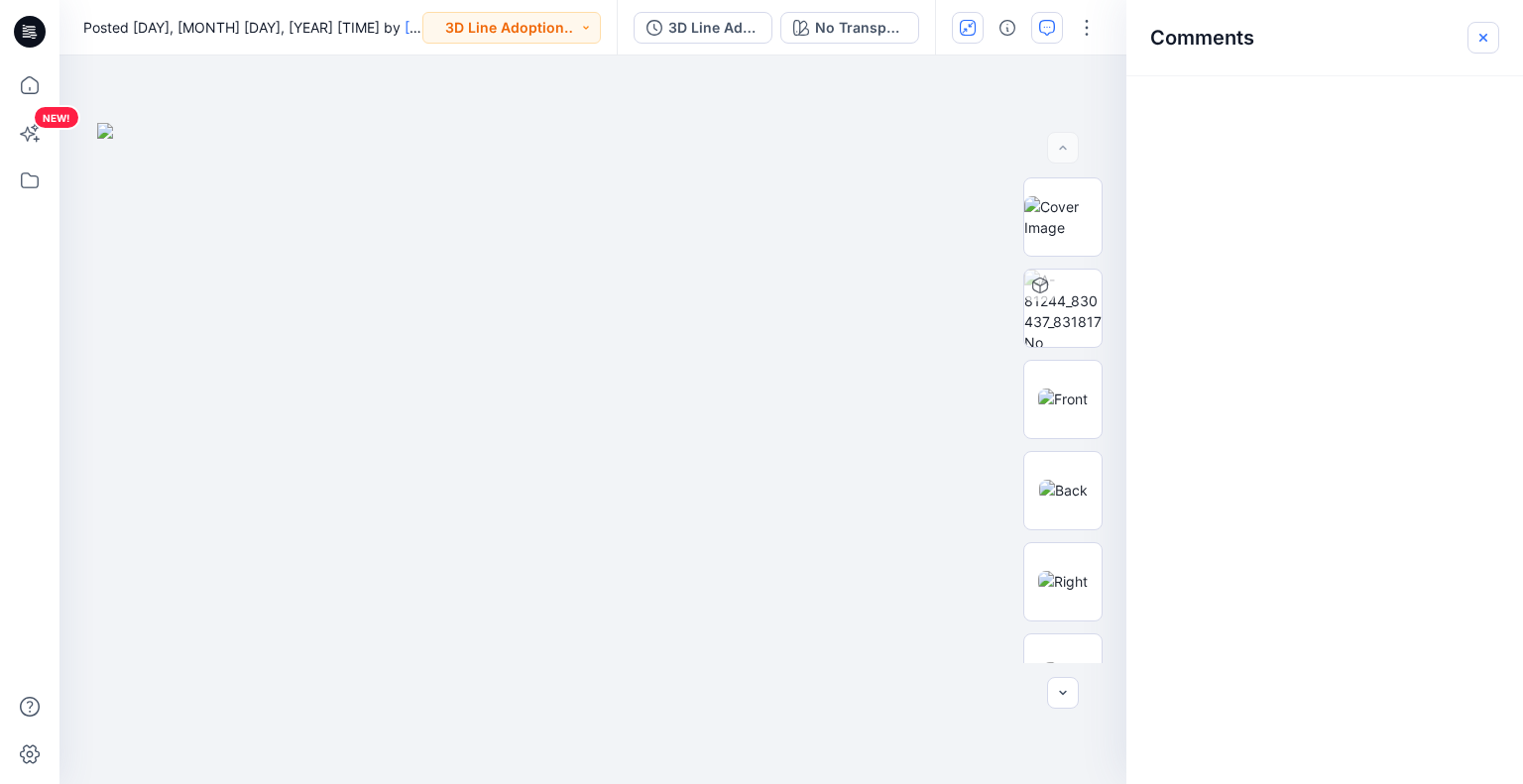 click 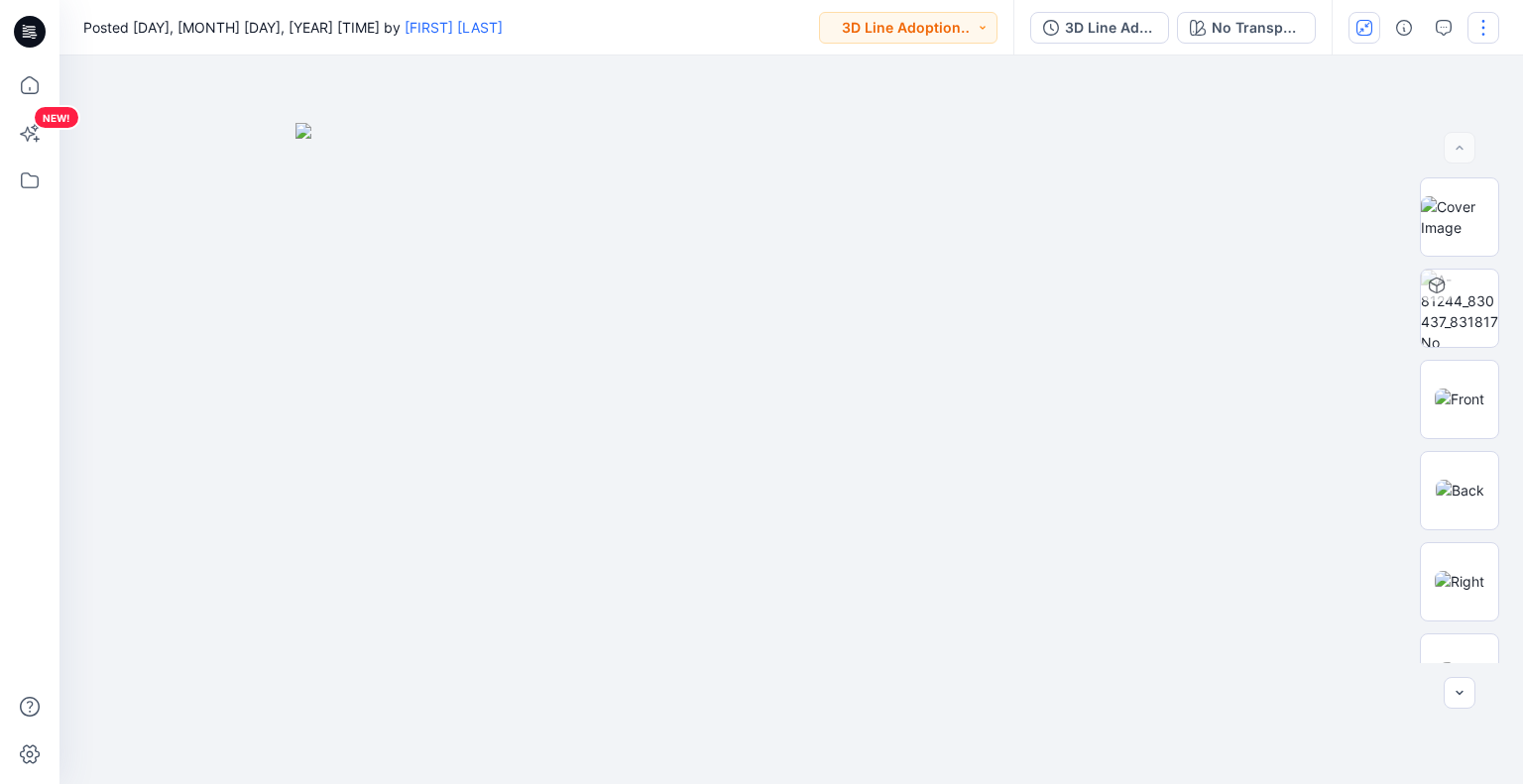 click at bounding box center [1483, 28] 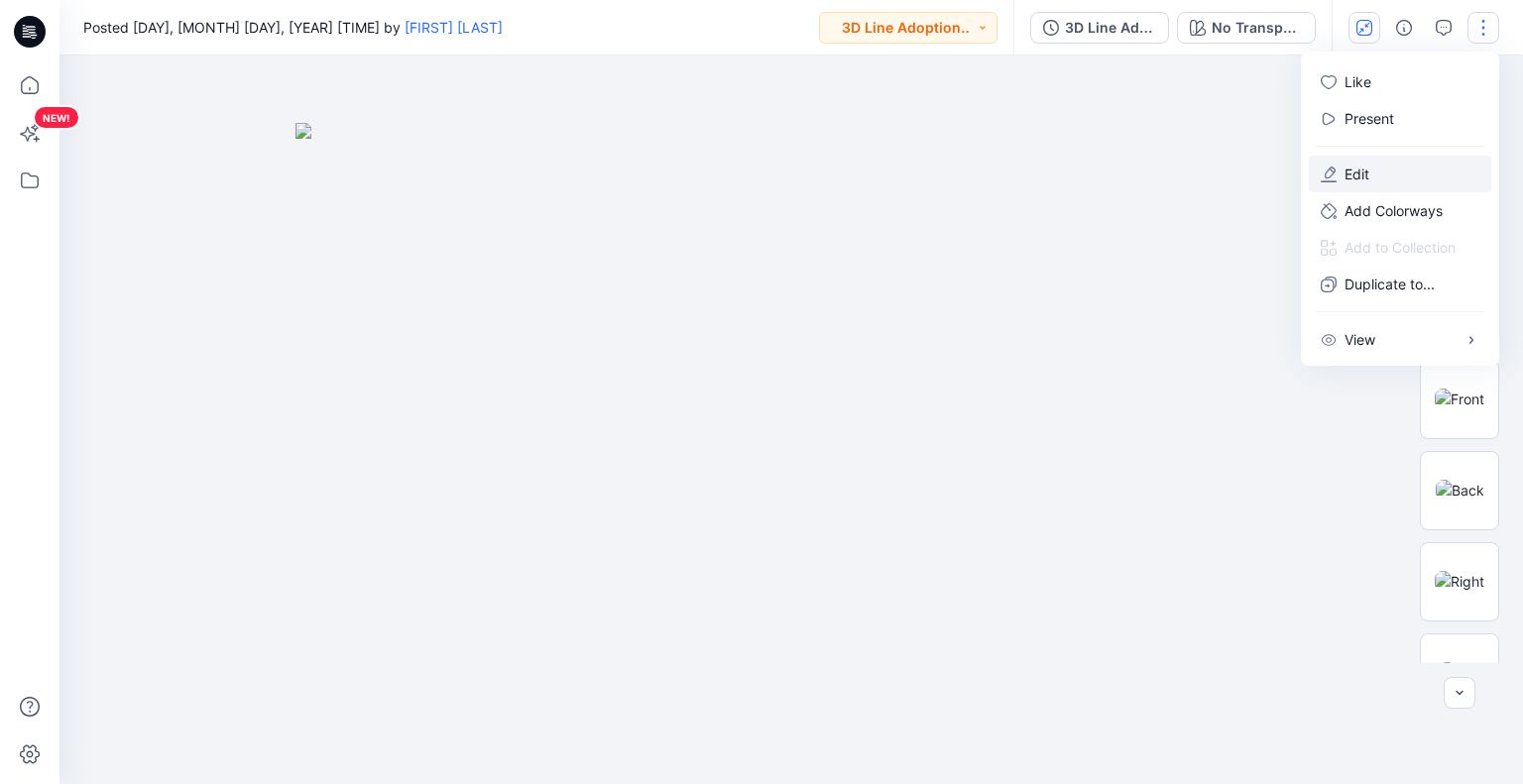 click on "Edit" at bounding box center [1400, 173] 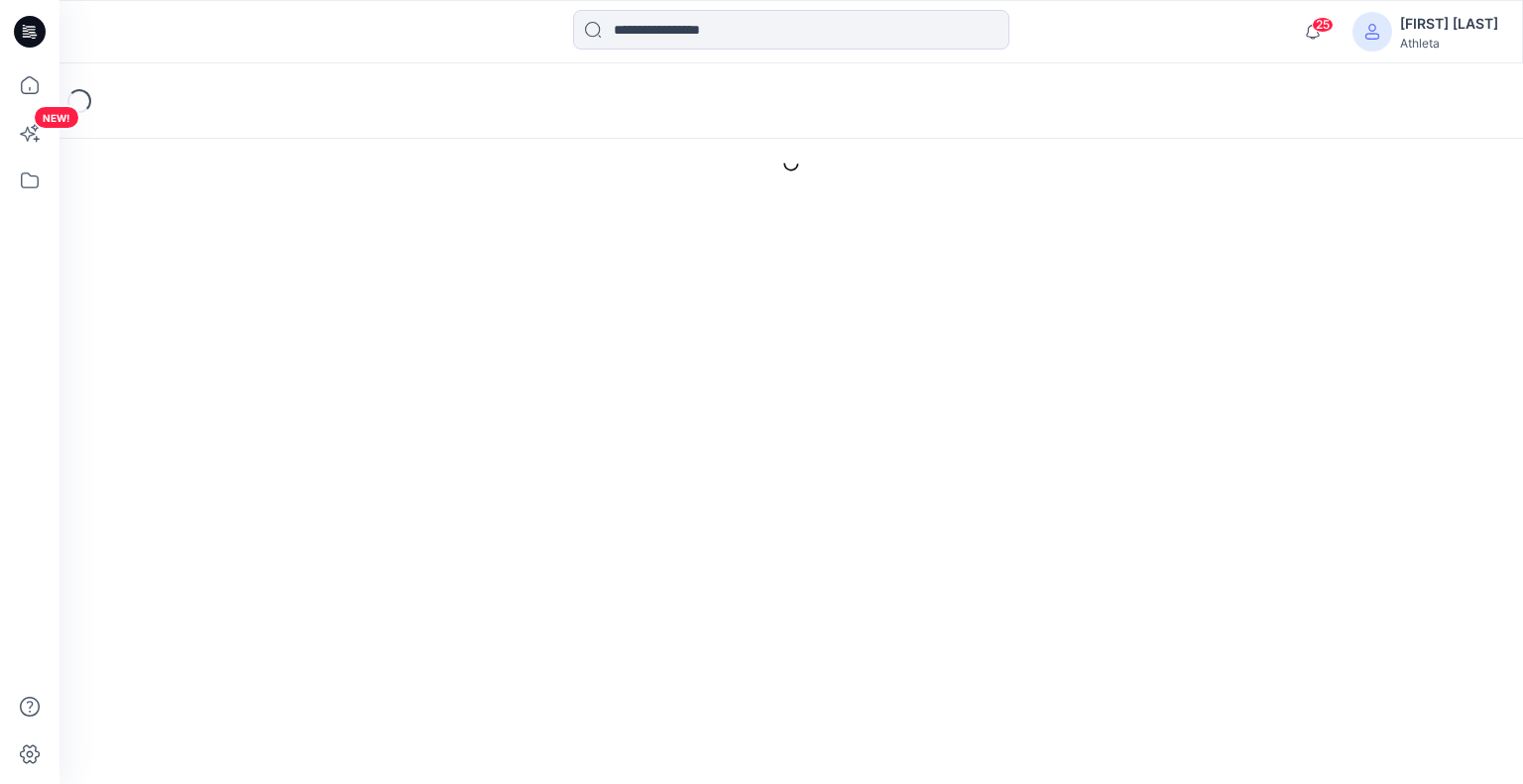scroll, scrollTop: 0, scrollLeft: 0, axis: both 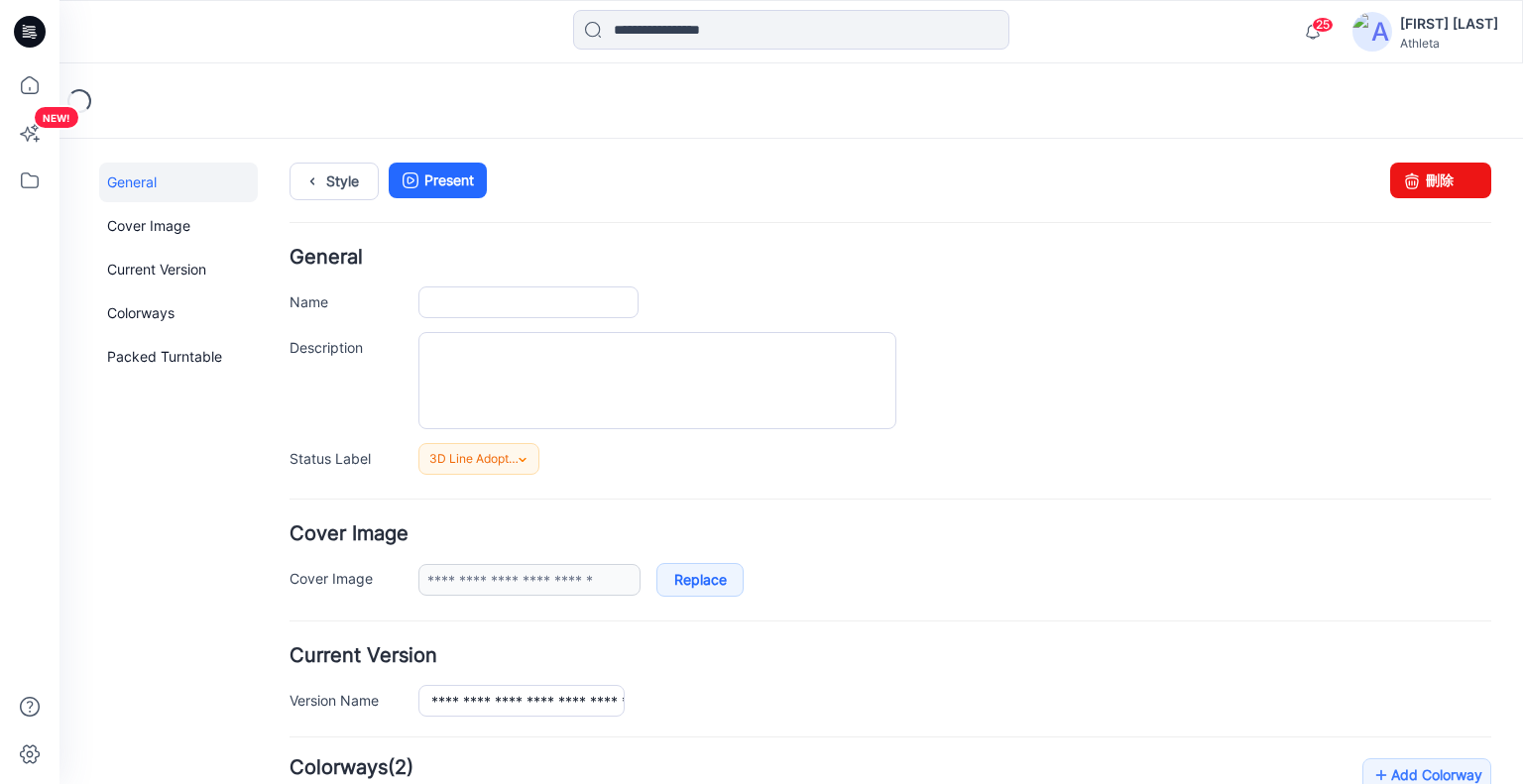 type on "**********" 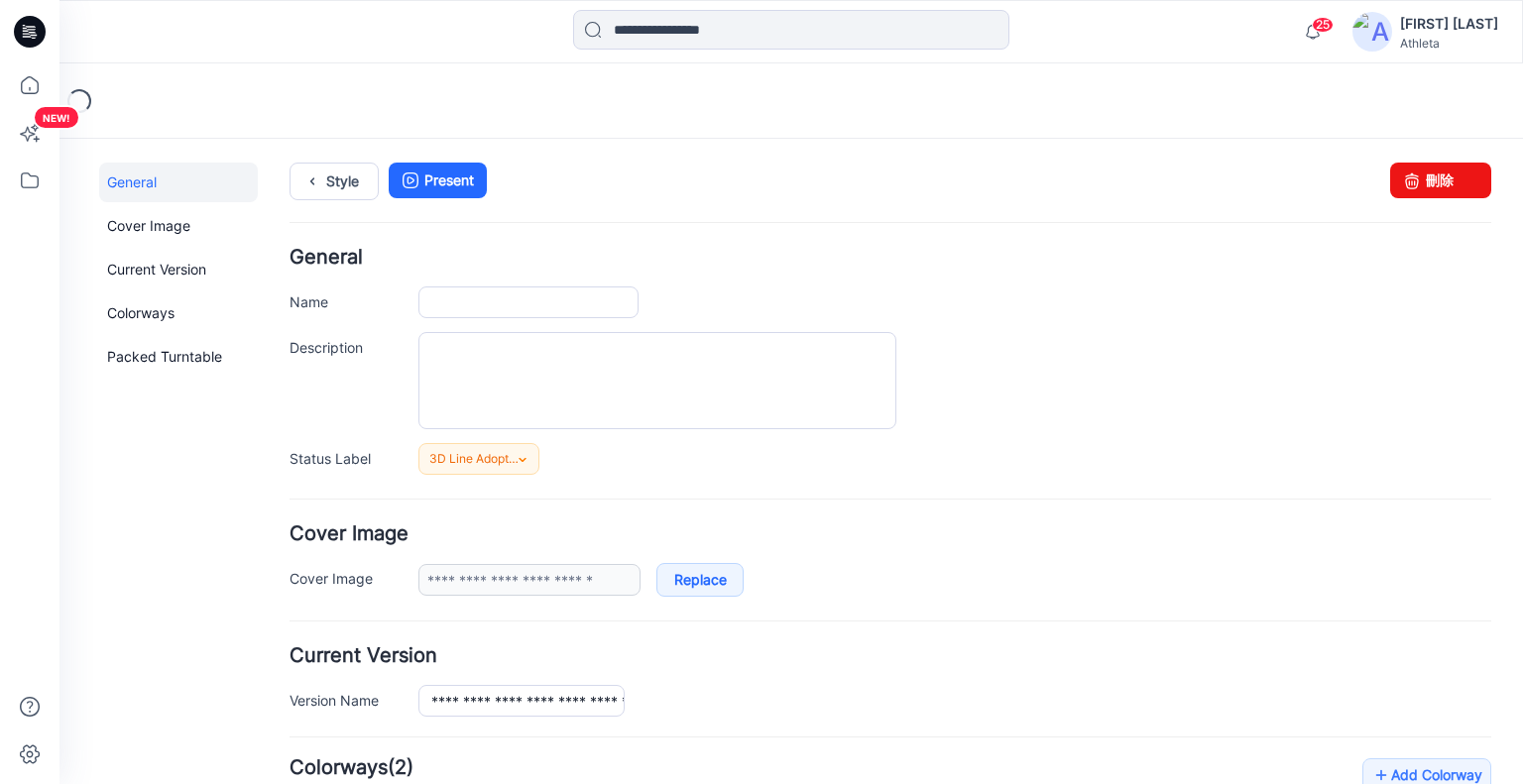 type on "**********" 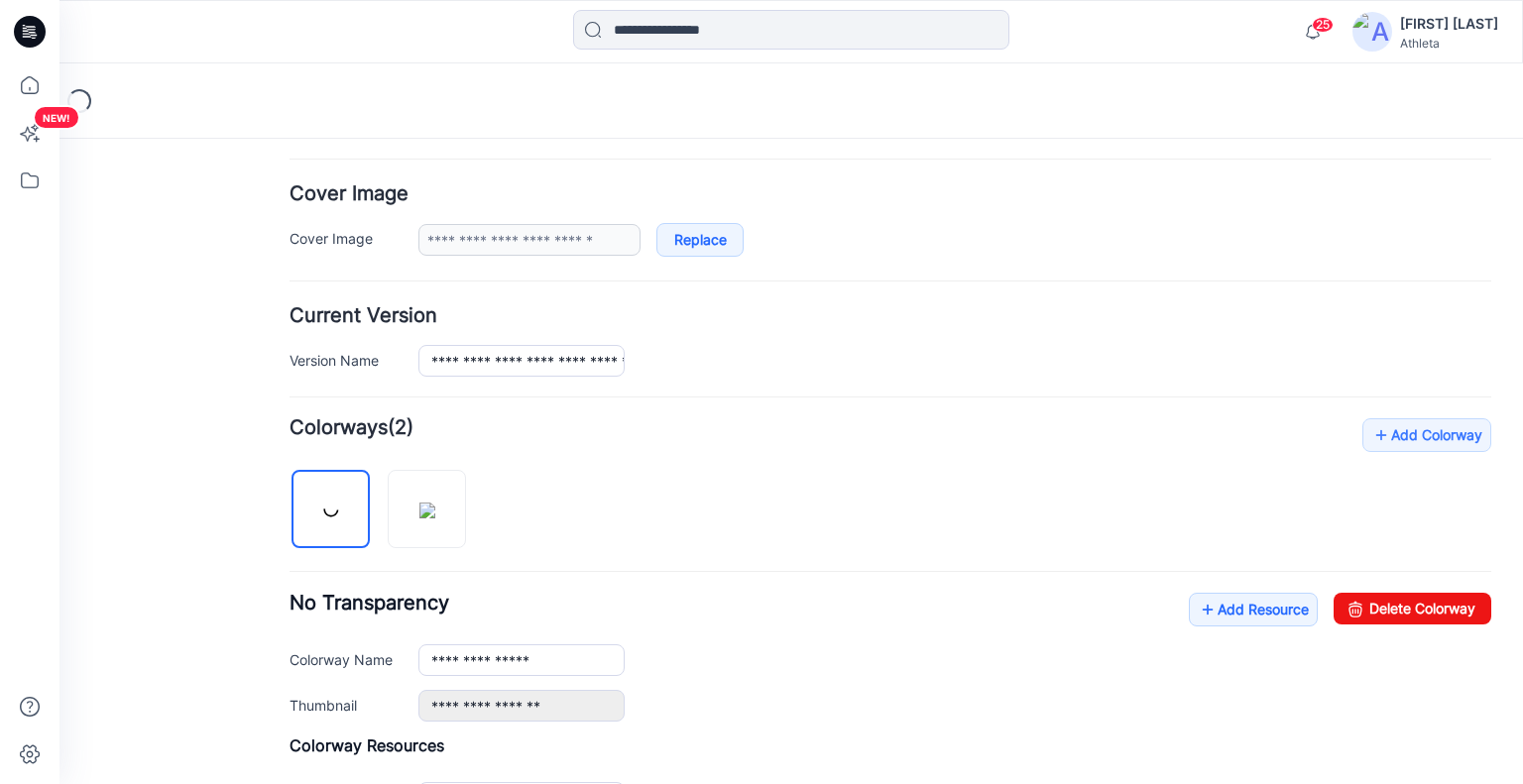 scroll, scrollTop: 396, scrollLeft: 0, axis: vertical 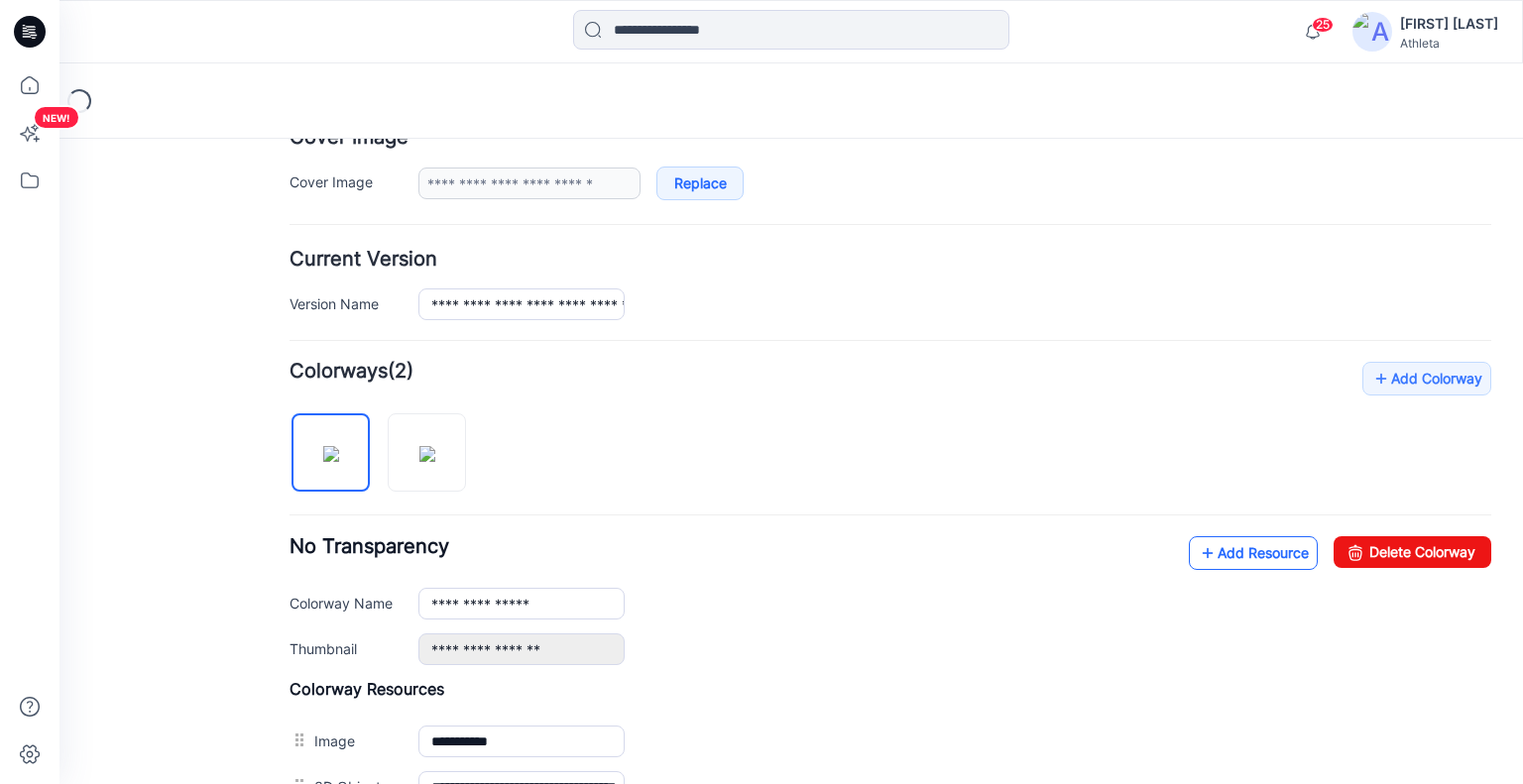 click on "Add Resource" at bounding box center [1253, 553] 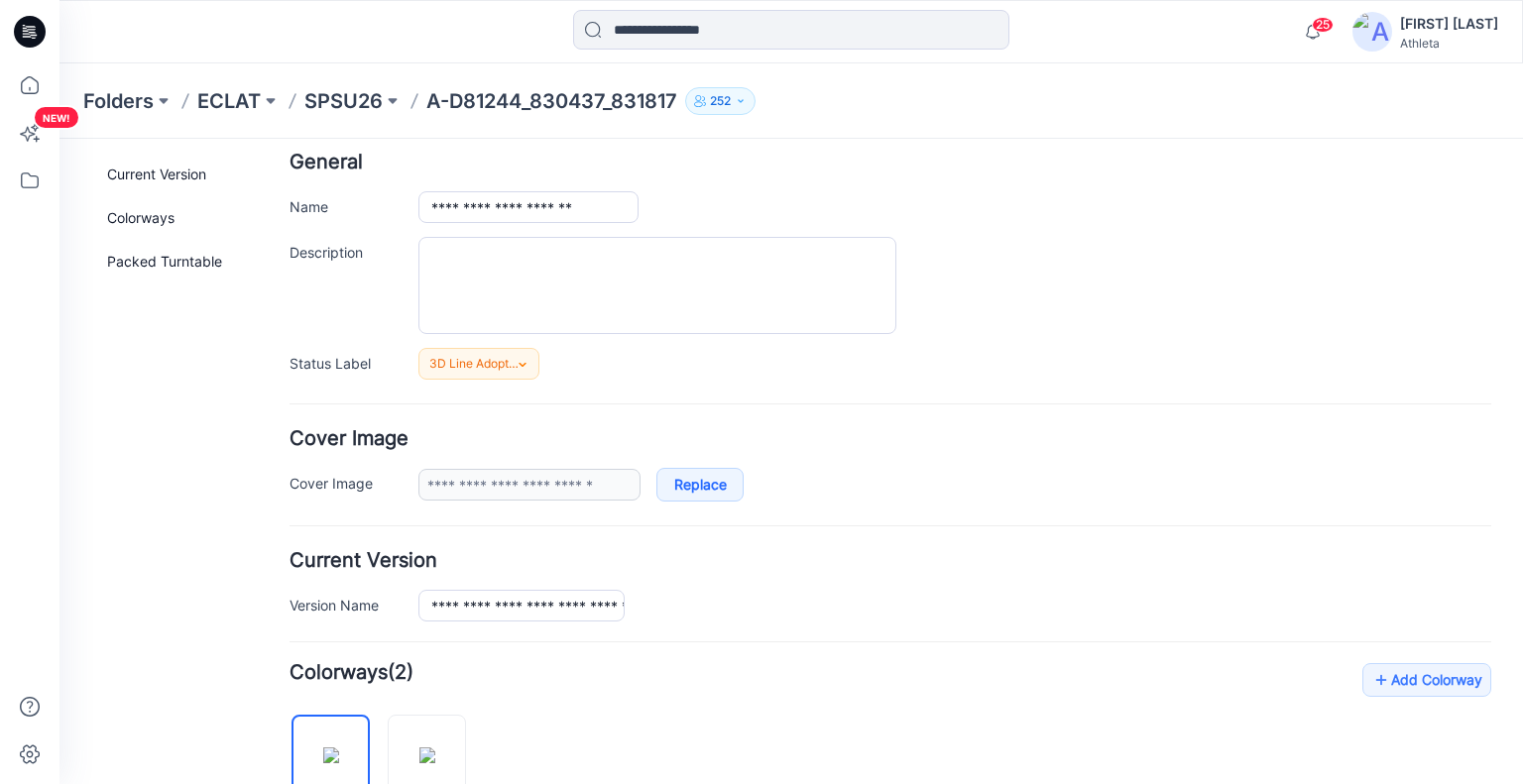scroll, scrollTop: 0, scrollLeft: 0, axis: both 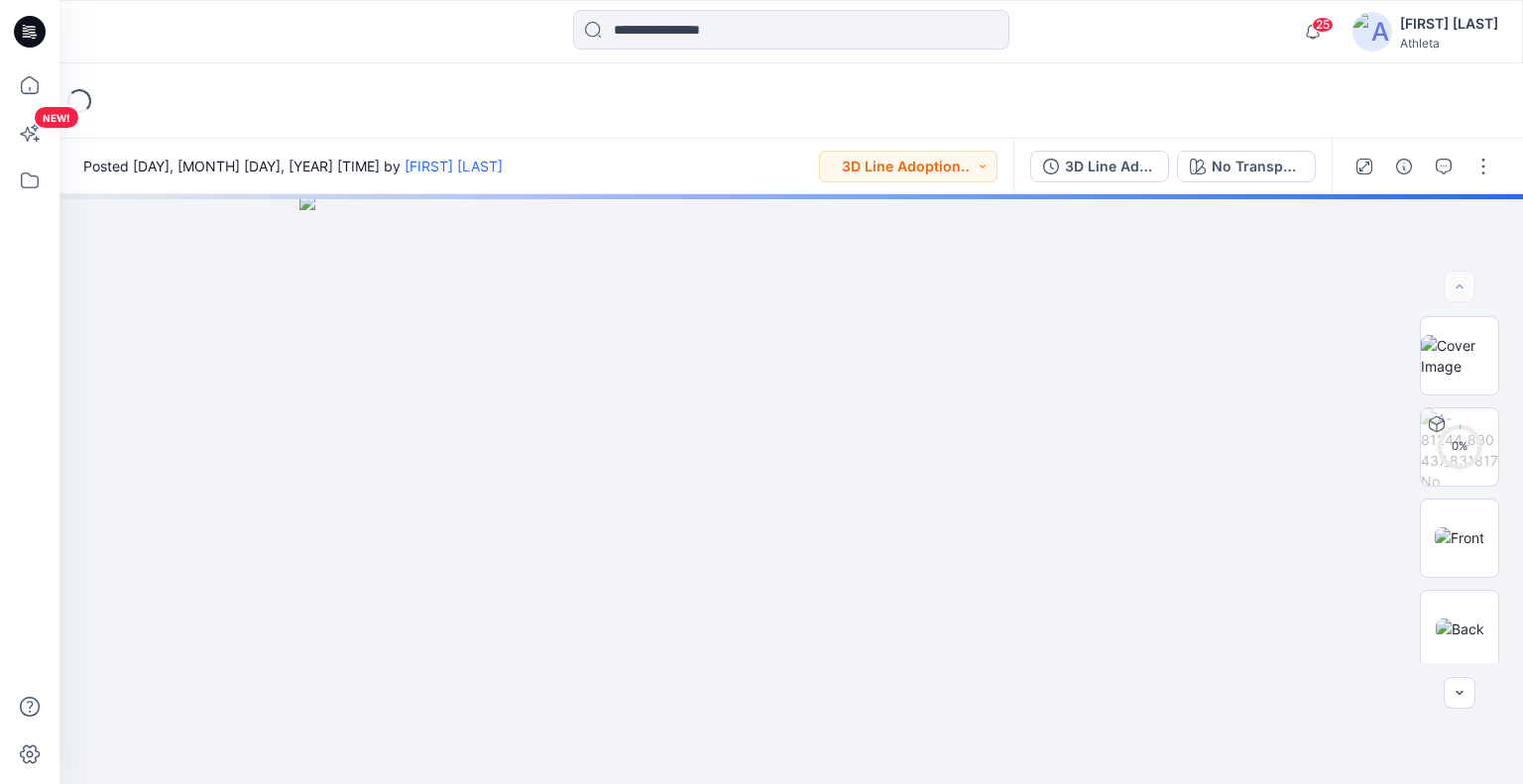 click 